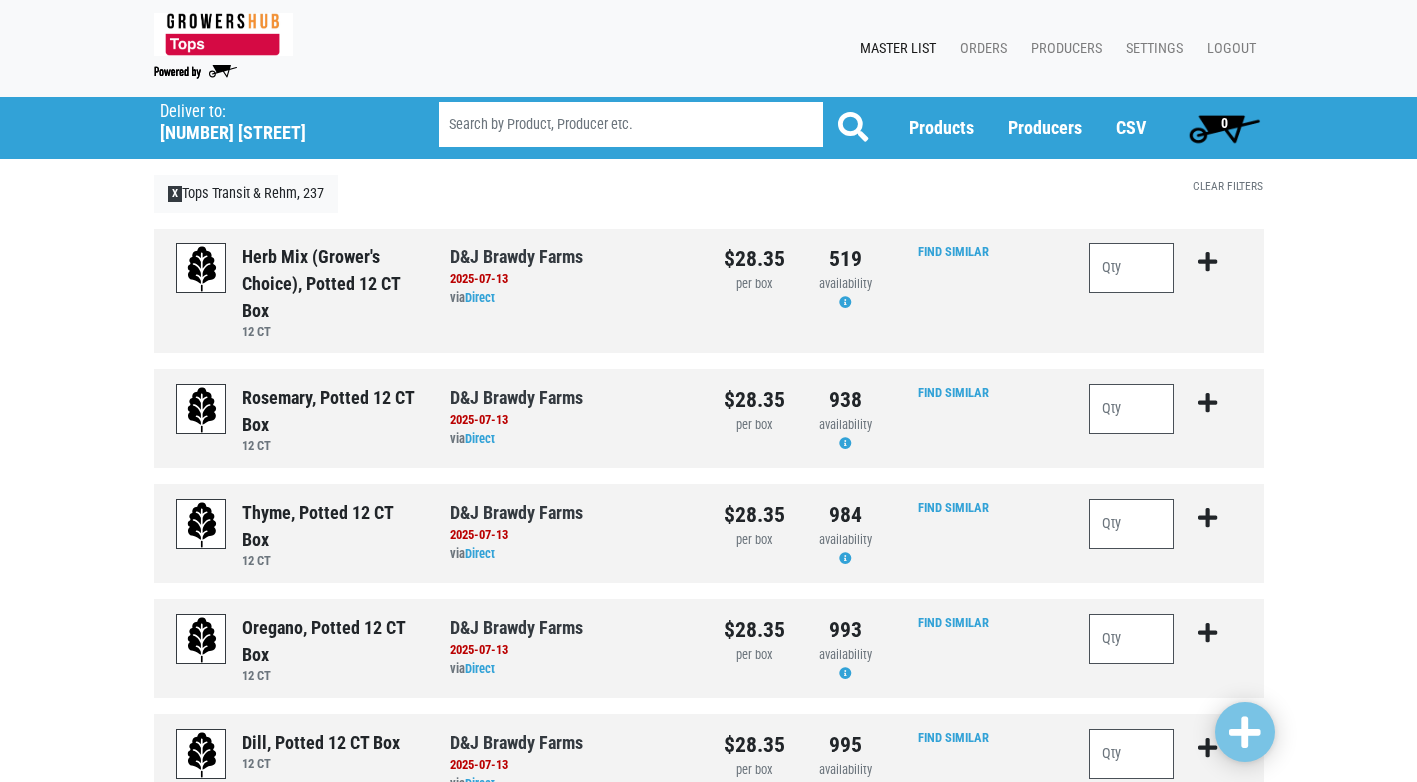 scroll, scrollTop: 0, scrollLeft: 0, axis: both 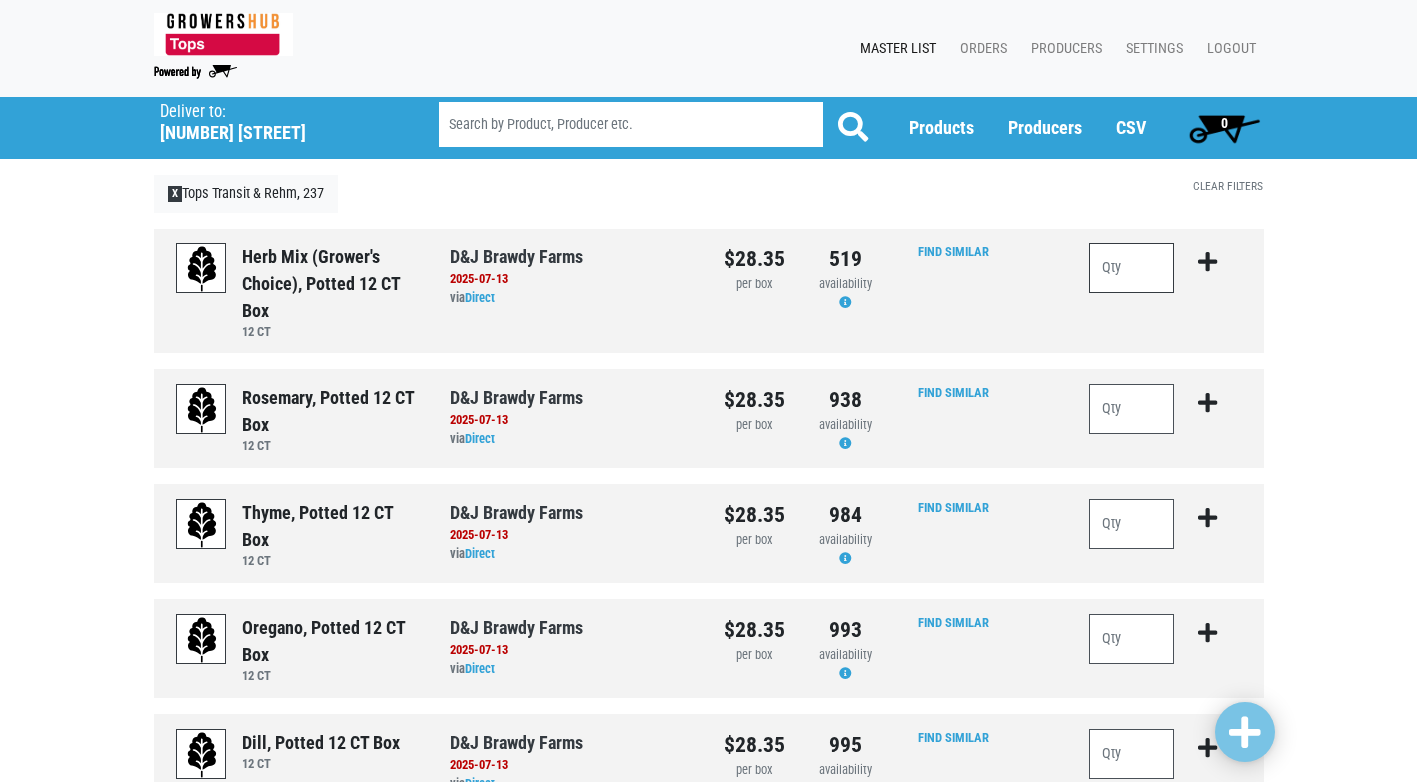 click at bounding box center (1132, 268) 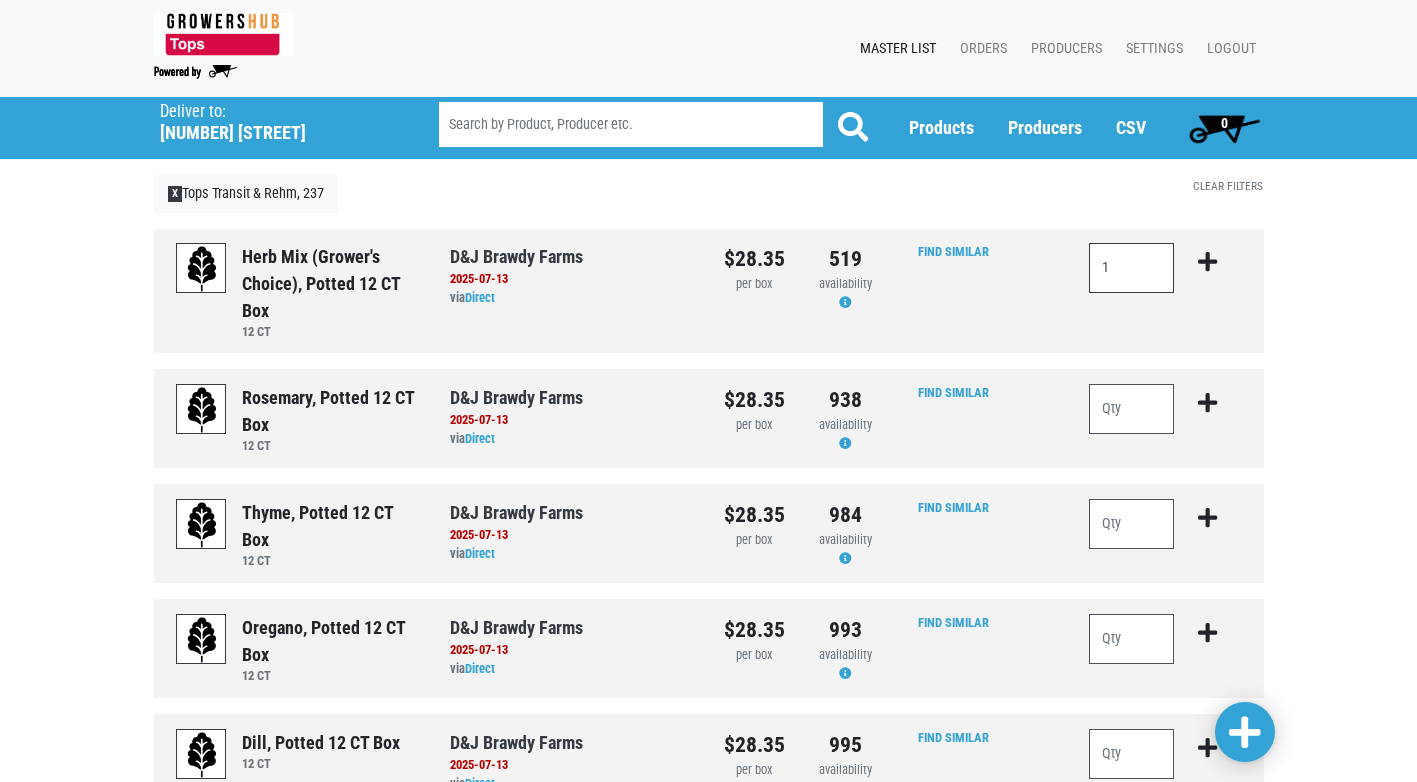 type on "1" 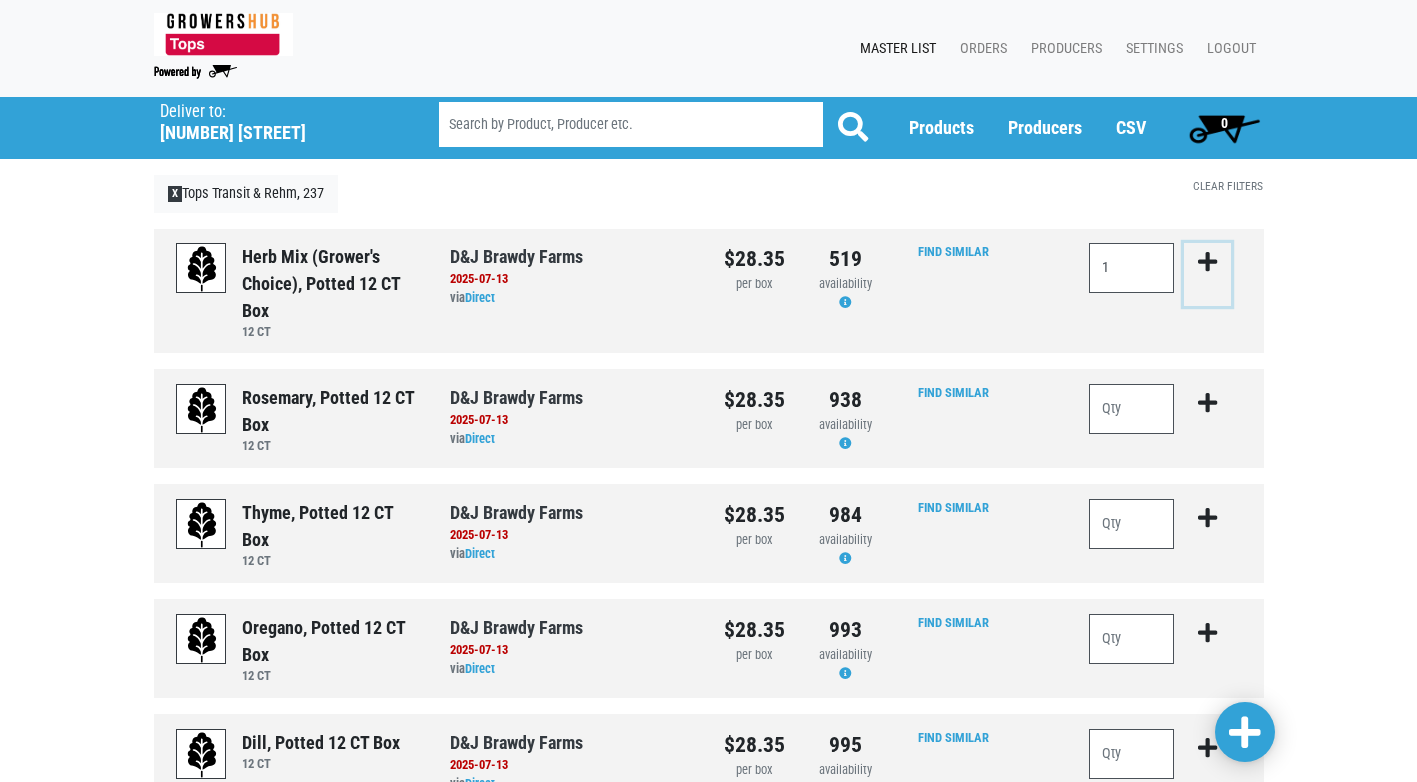 click at bounding box center [1207, 262] 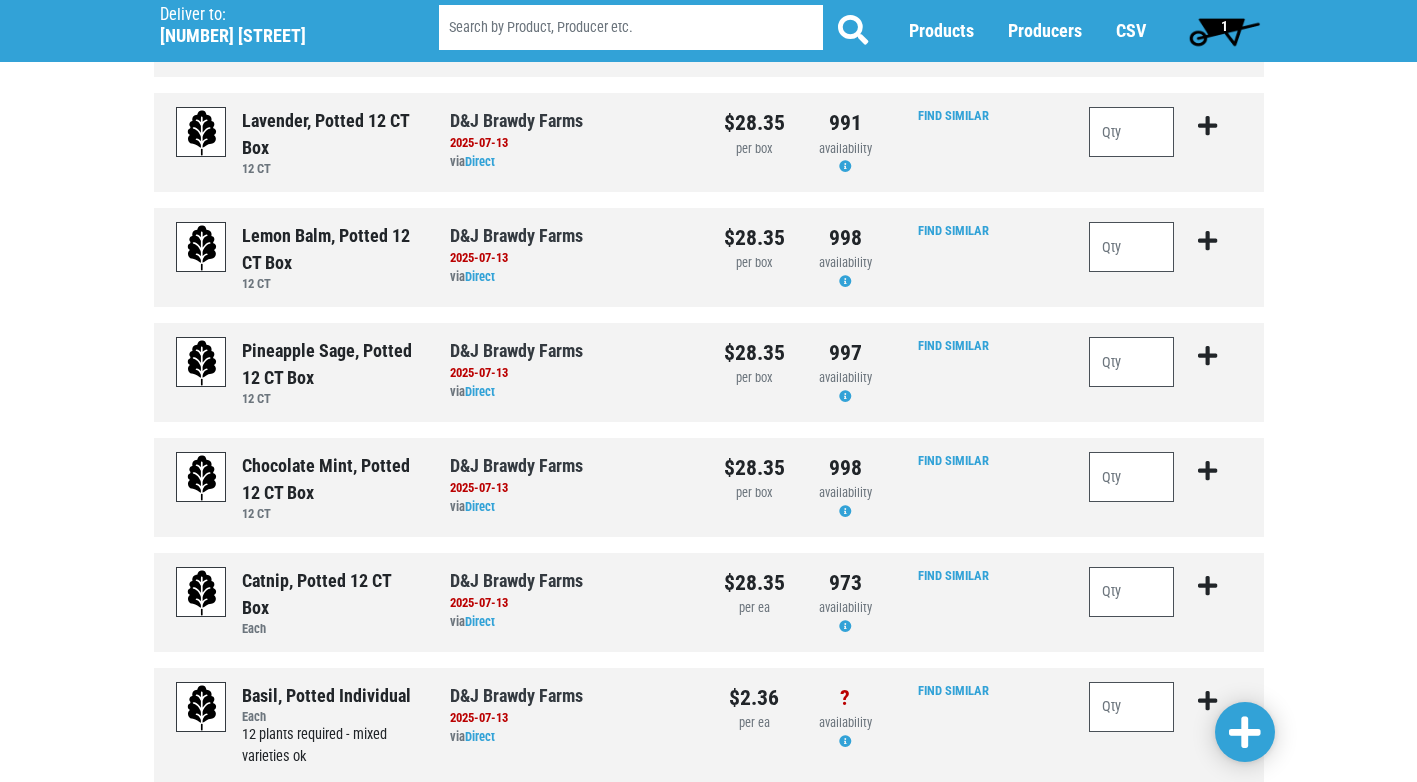 scroll, scrollTop: 1500, scrollLeft: 0, axis: vertical 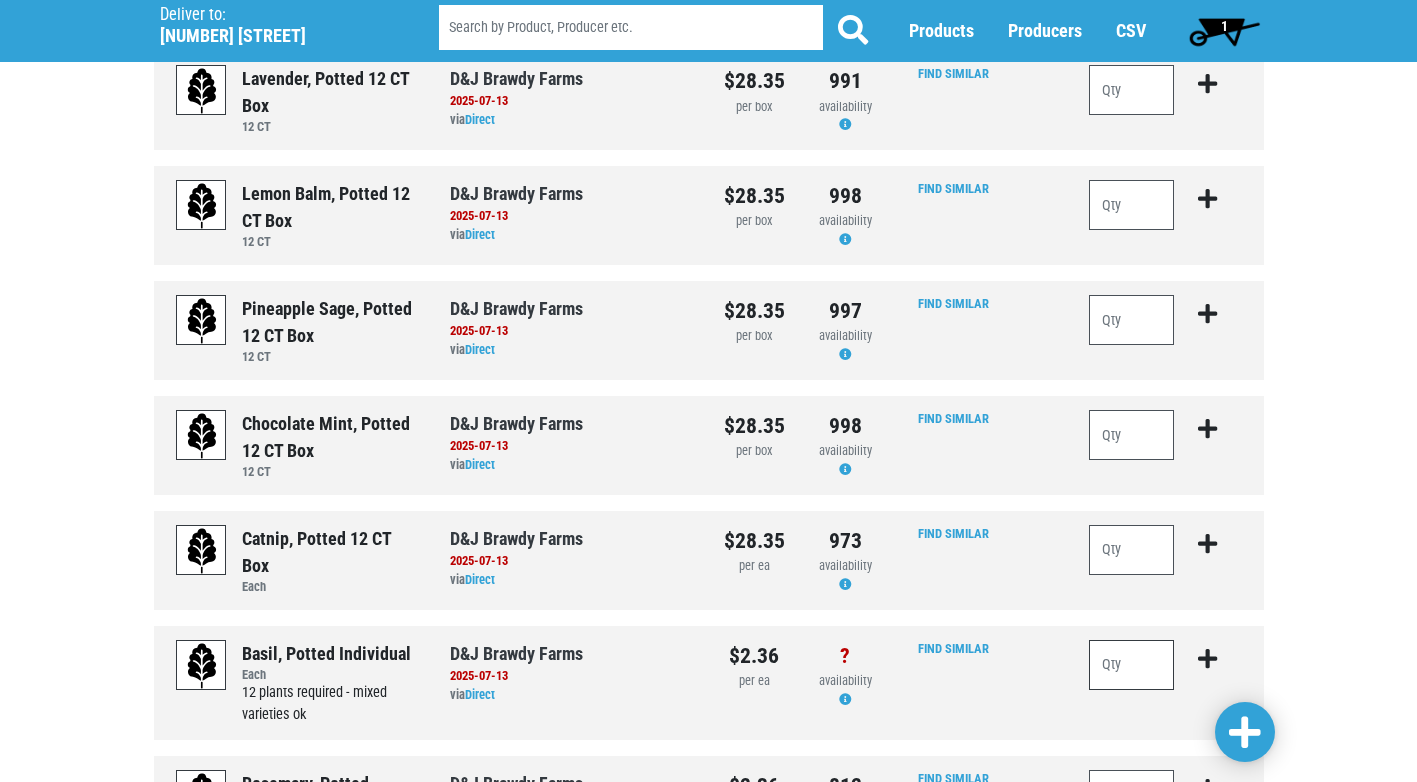 click at bounding box center [1132, 665] 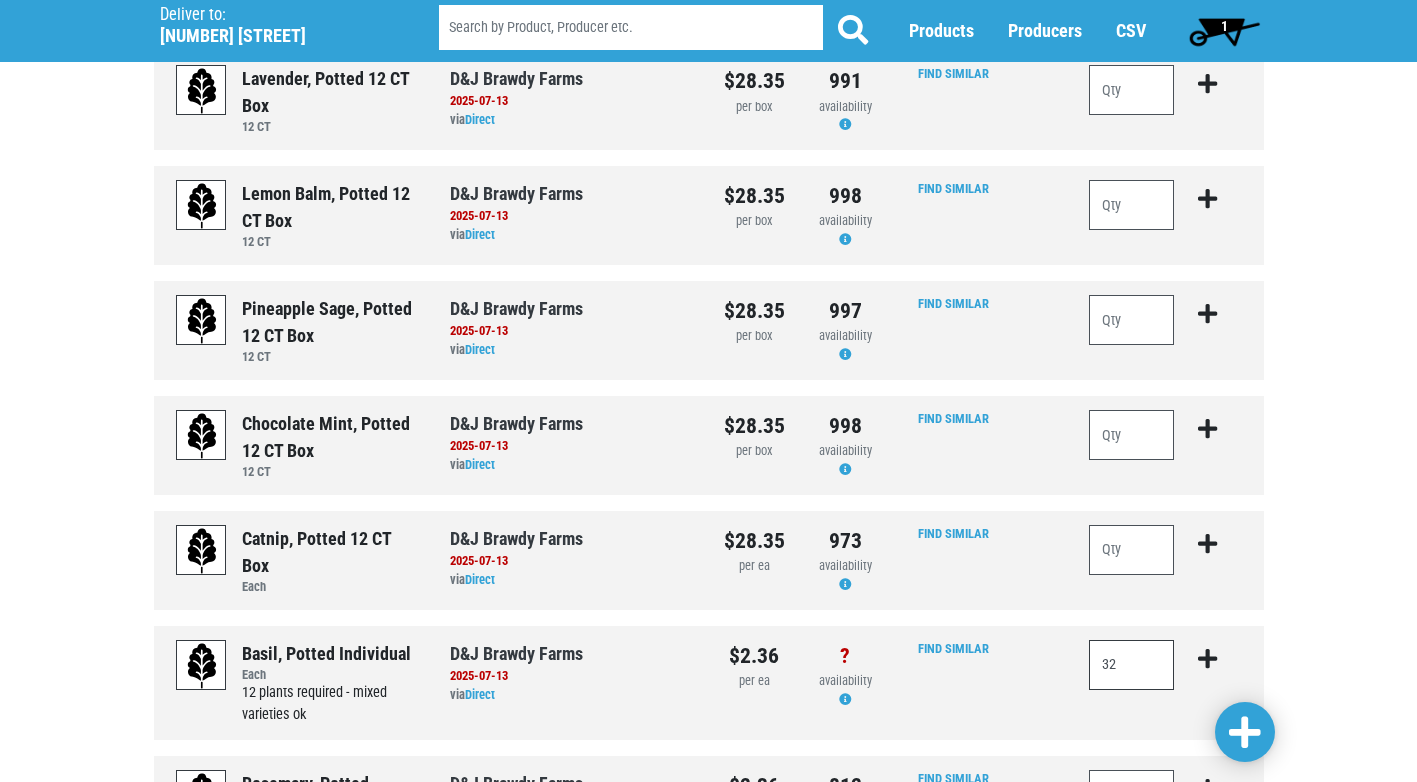 type on "32" 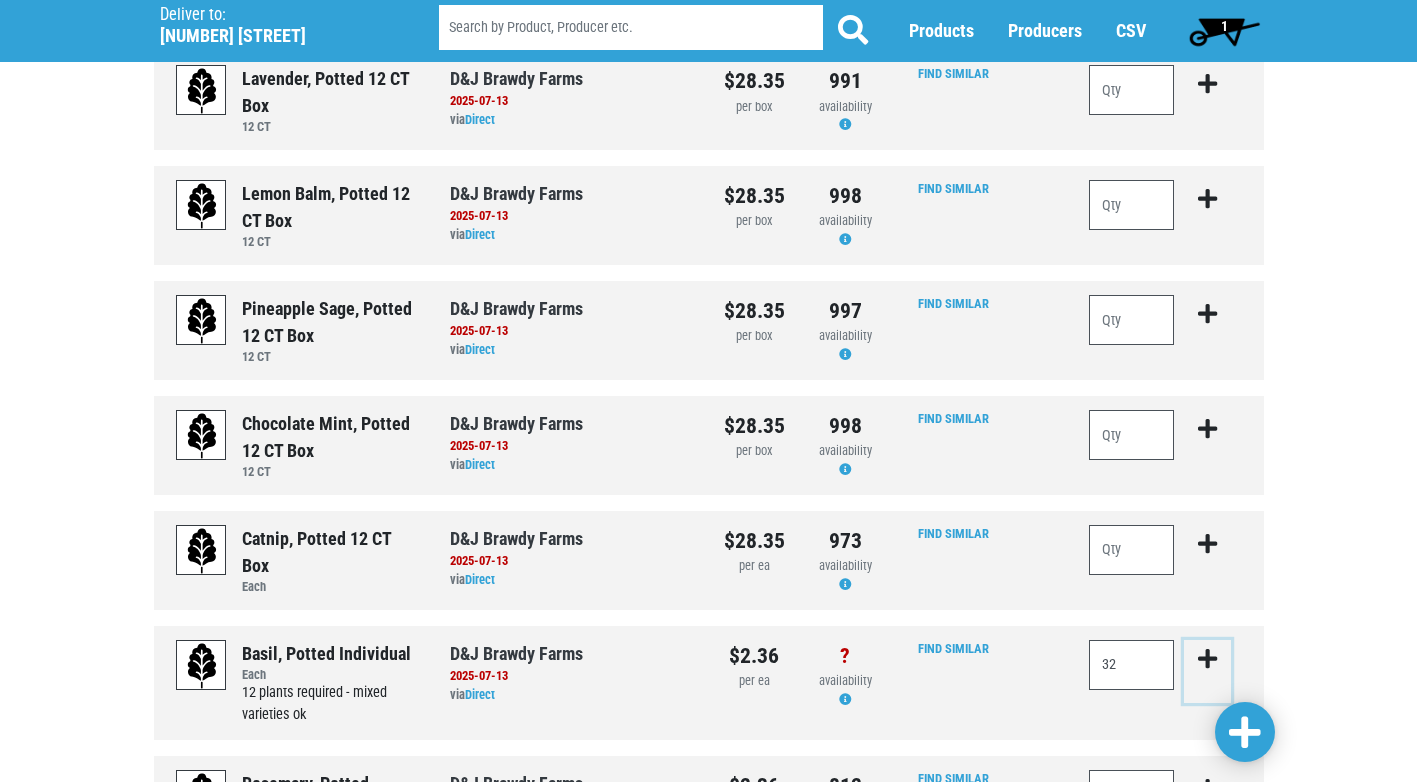 click at bounding box center [1207, 659] 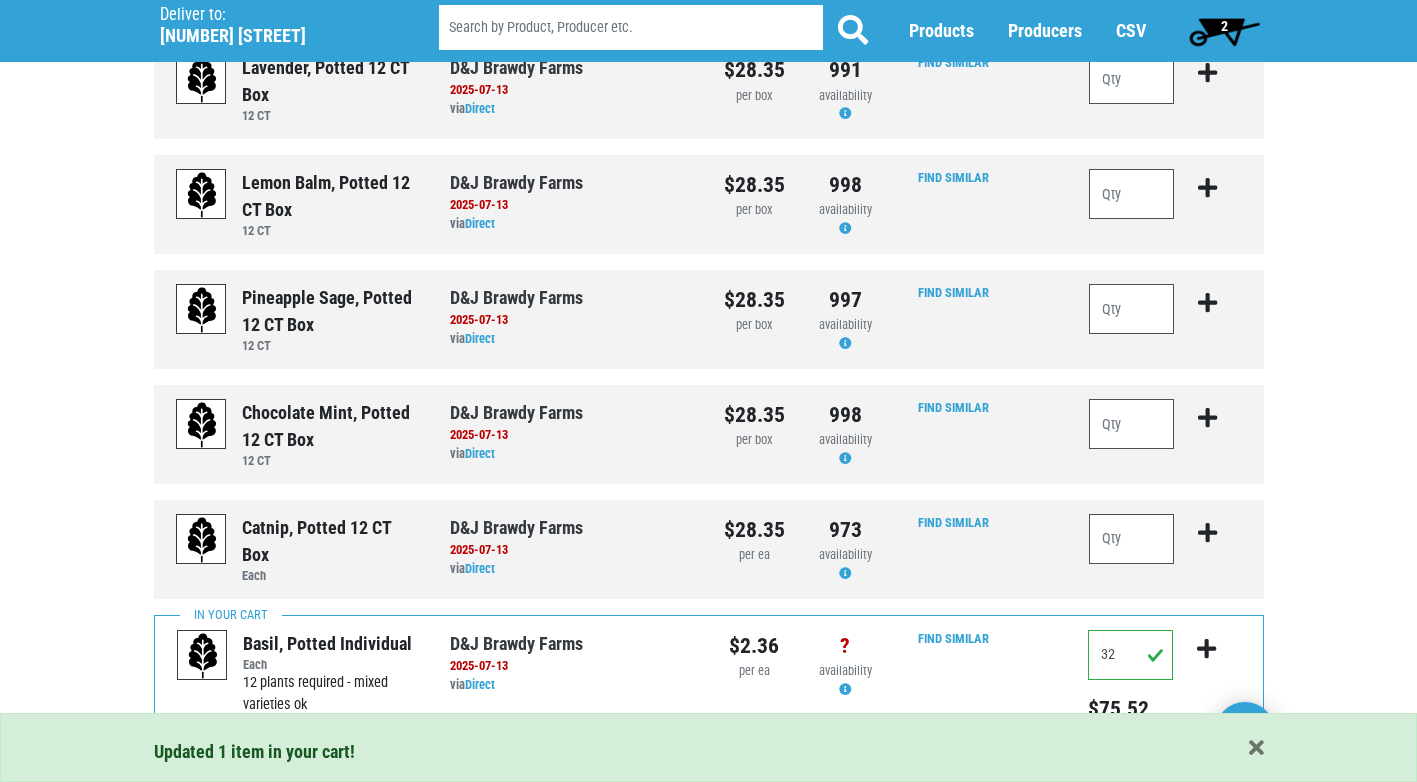 scroll, scrollTop: 1600, scrollLeft: 0, axis: vertical 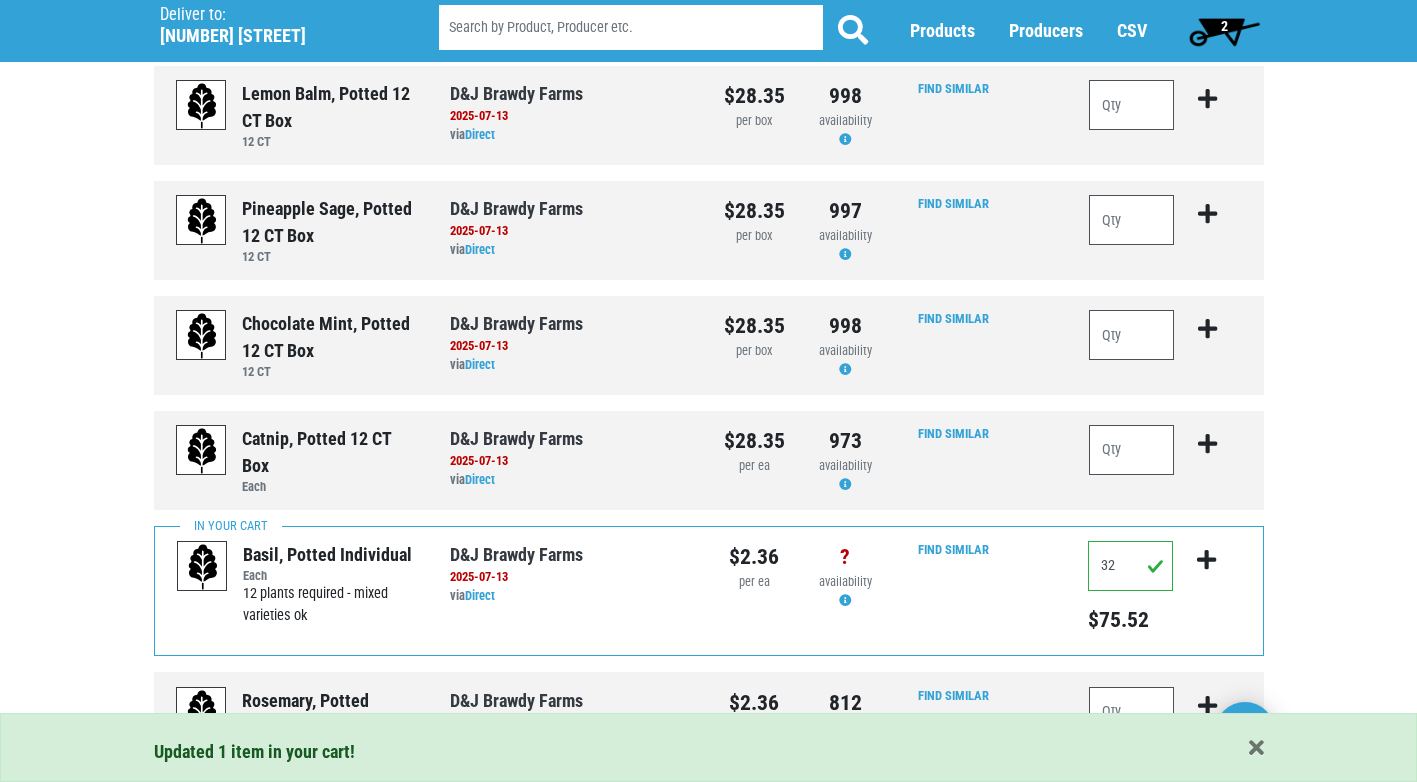click on "2" at bounding box center (1224, 26) 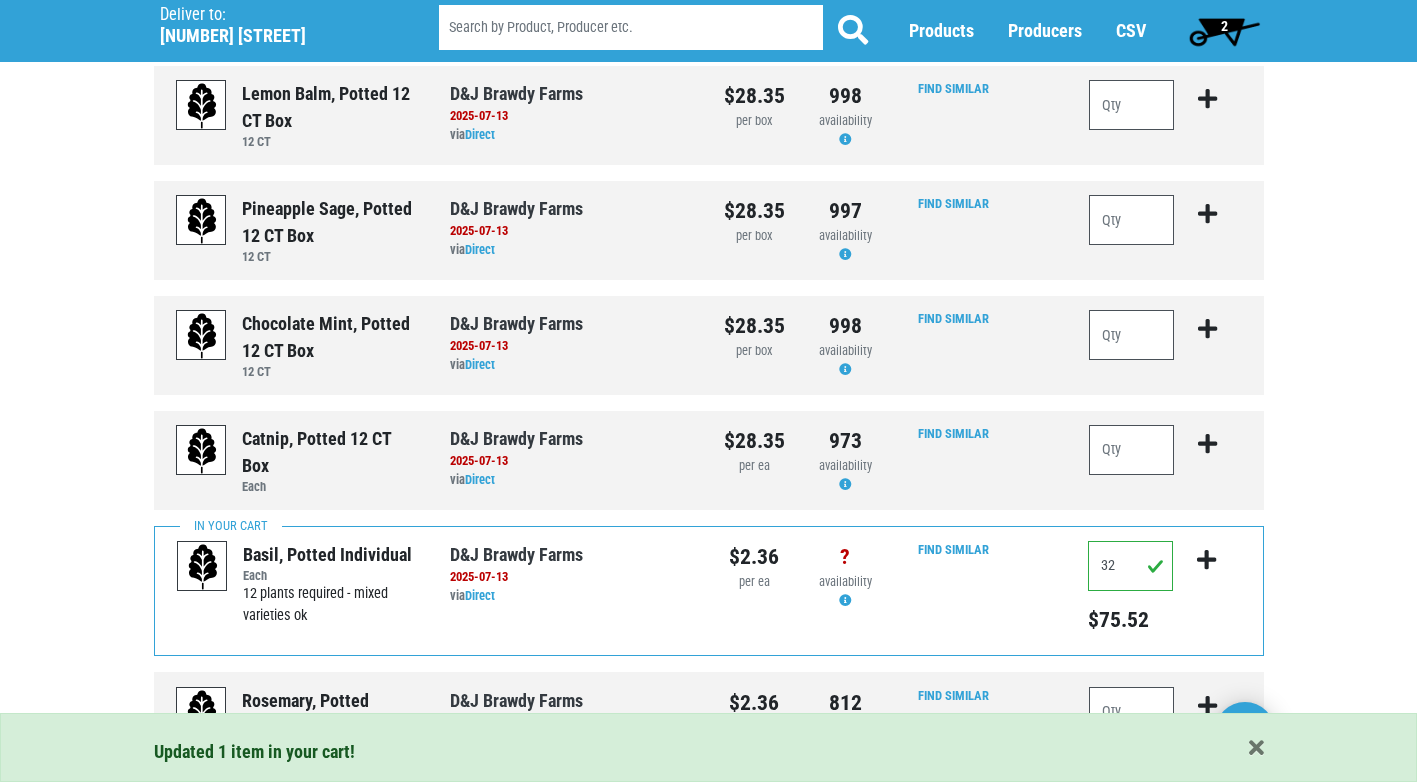 scroll, scrollTop: 0, scrollLeft: 0, axis: both 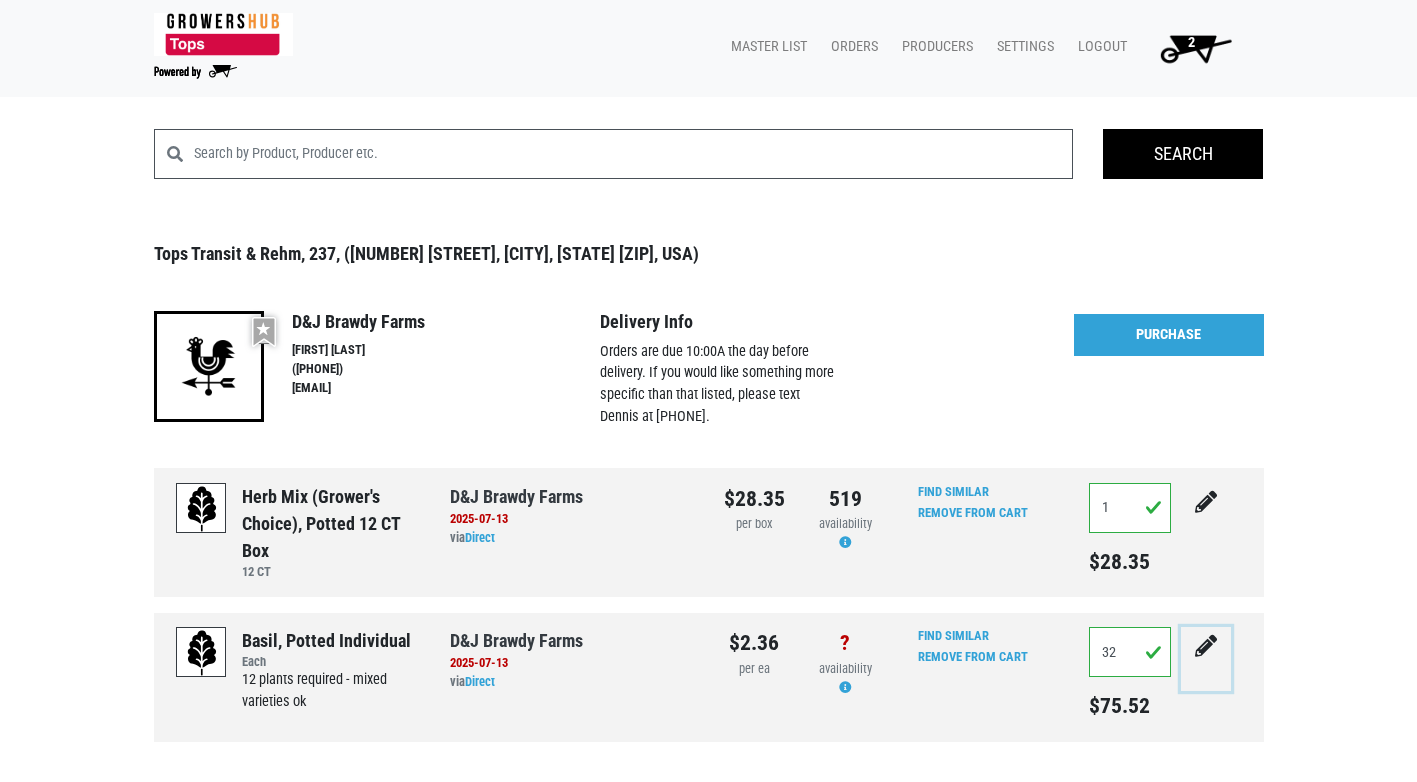 click at bounding box center [1206, 502] 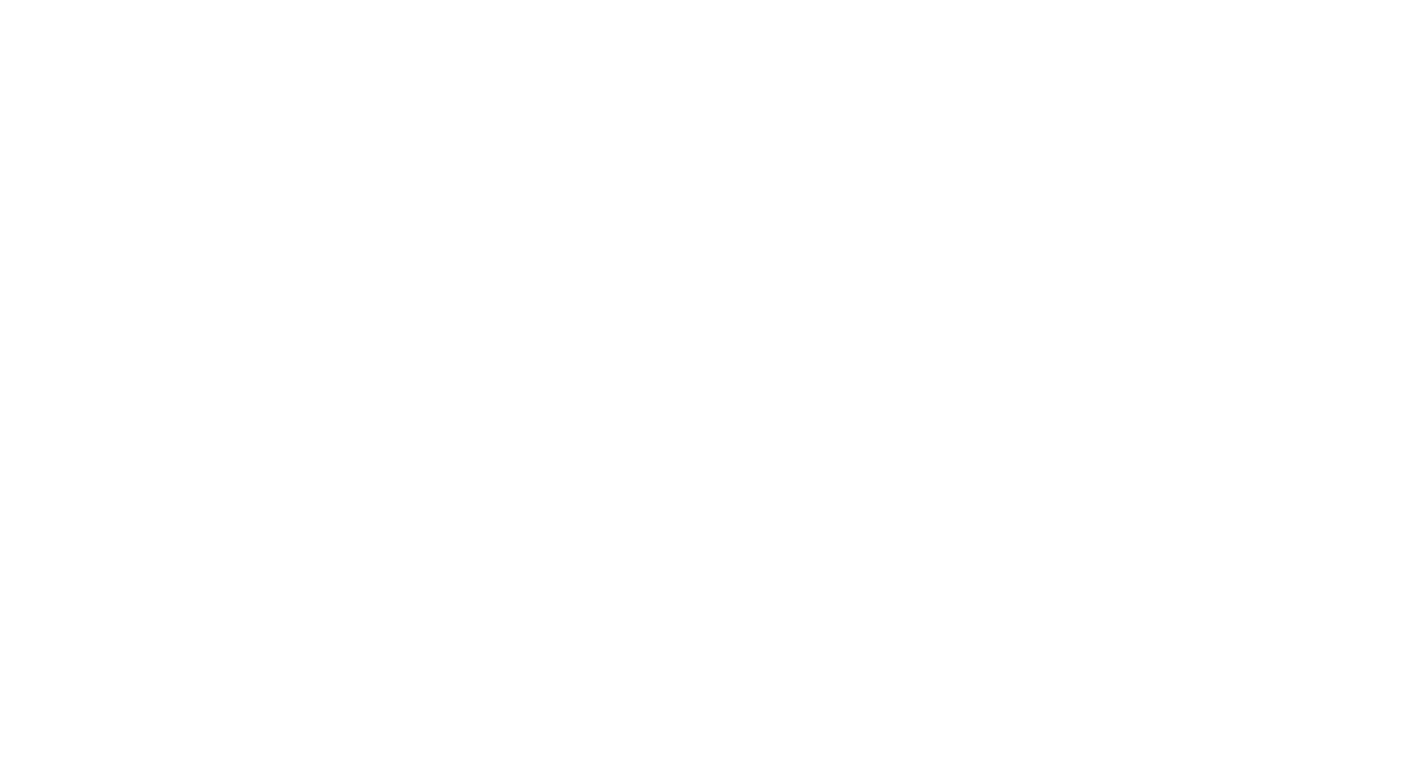 scroll, scrollTop: 0, scrollLeft: 0, axis: both 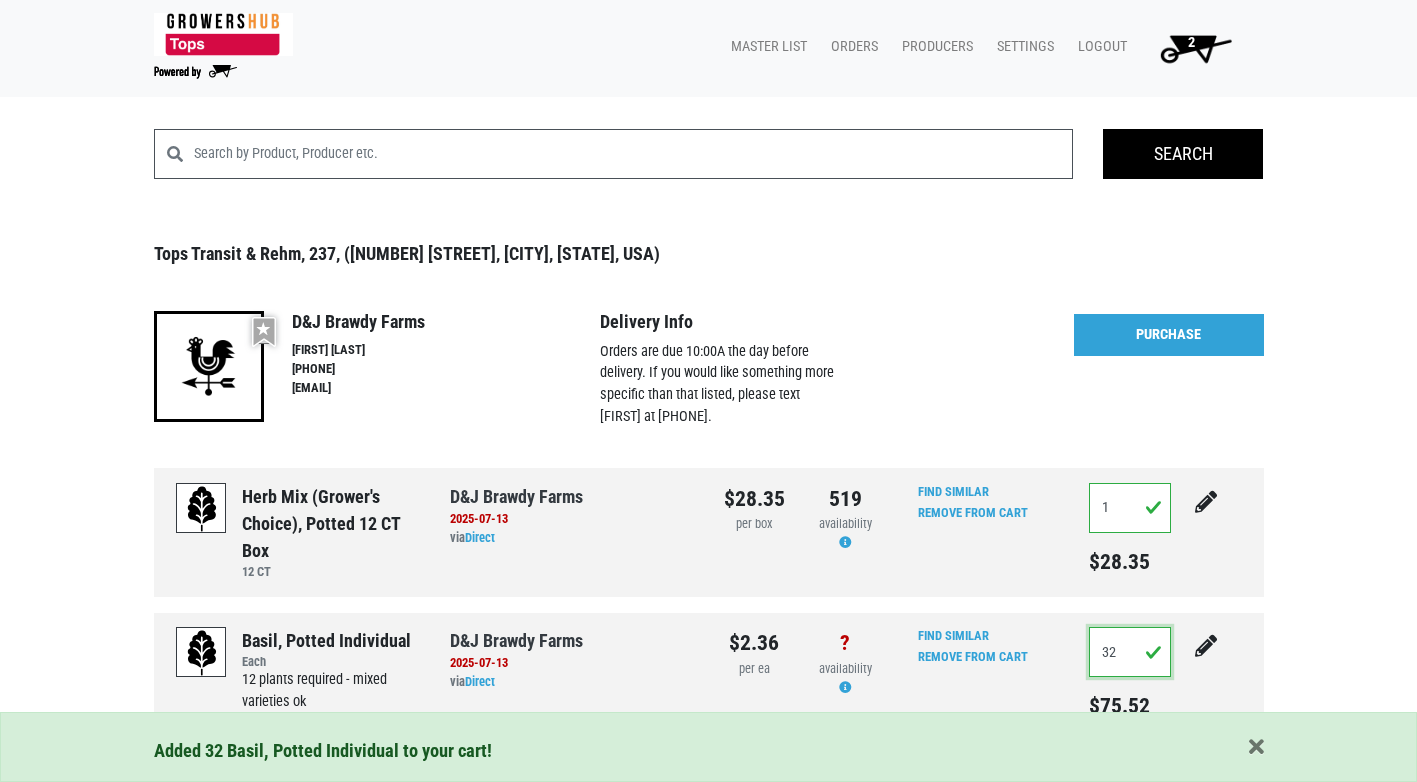 click on "32" at bounding box center (1130, 652) 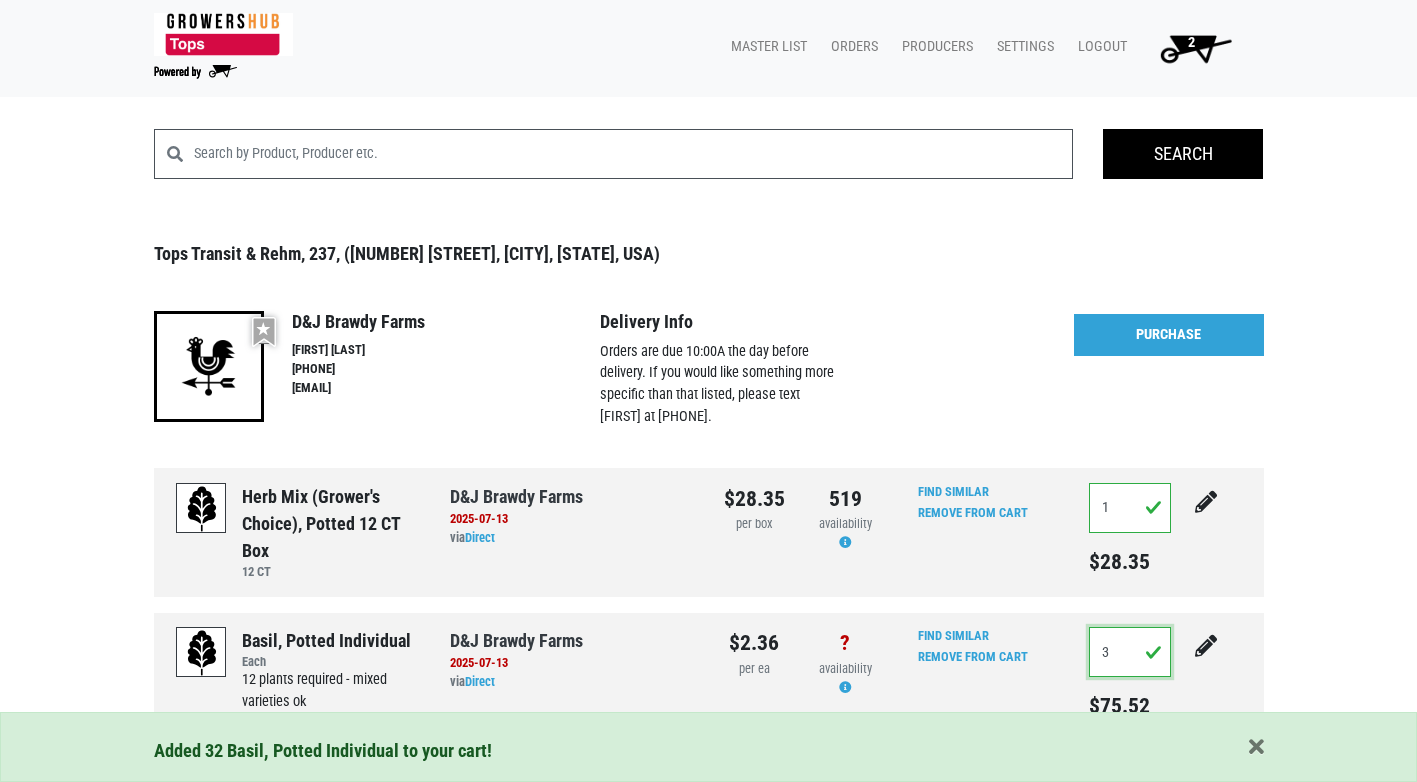type on "36" 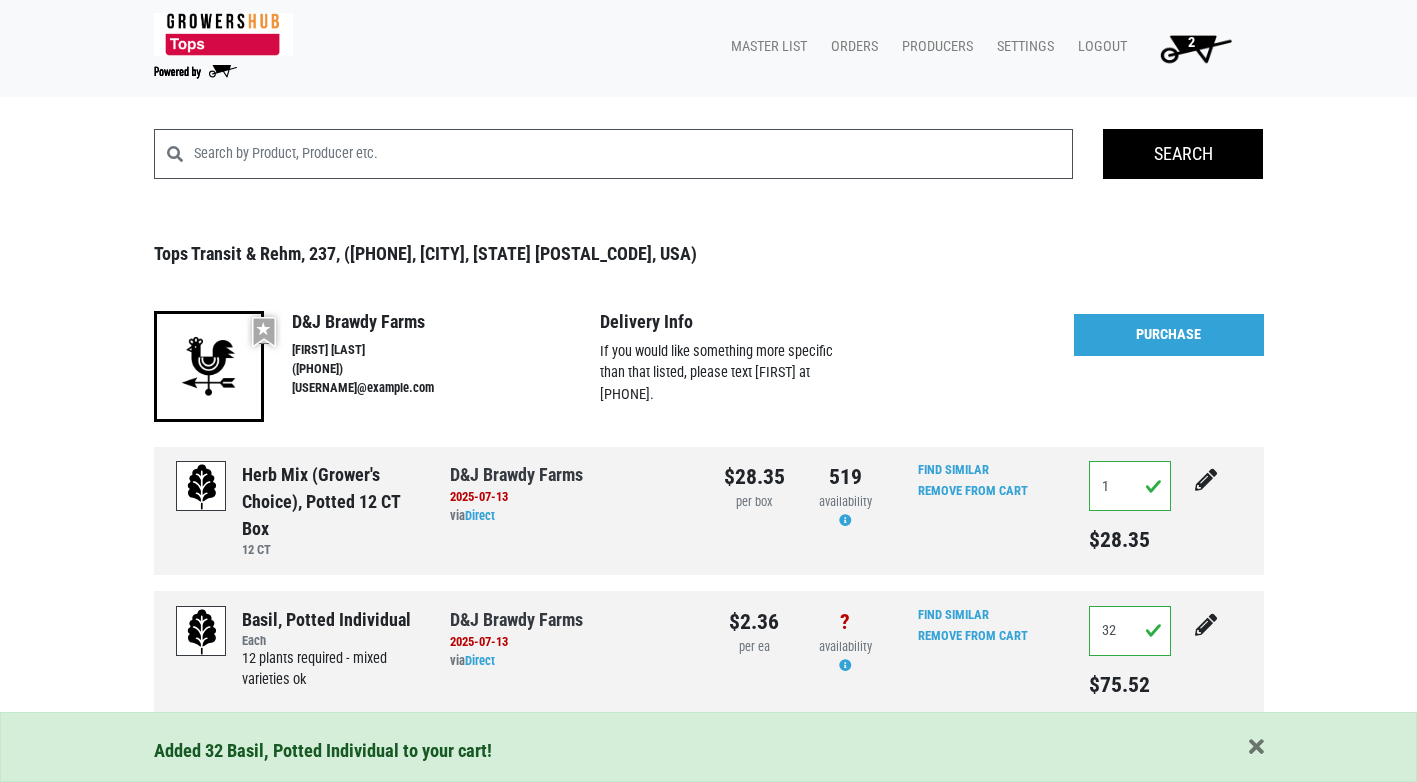 scroll, scrollTop: 0, scrollLeft: 0, axis: both 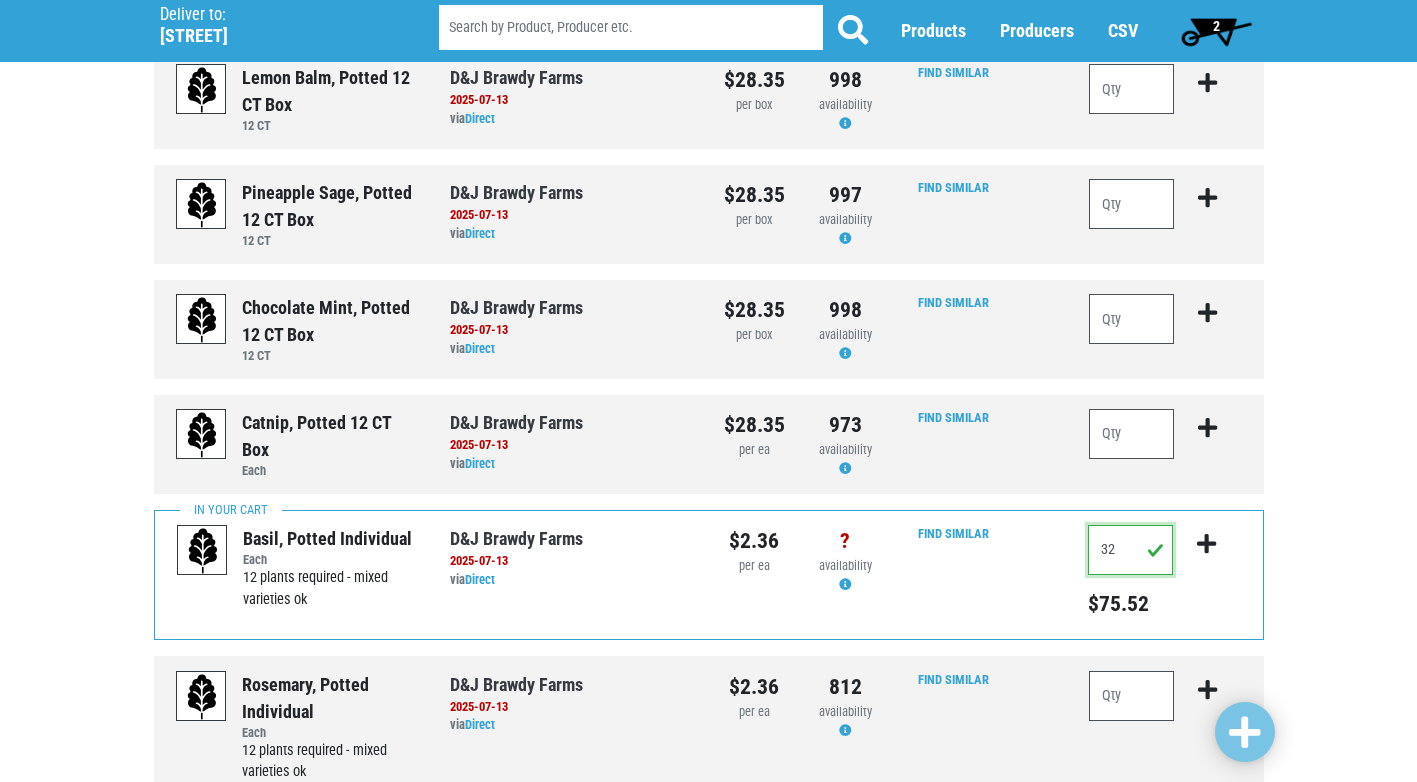 click on "32" at bounding box center (1130, 550) 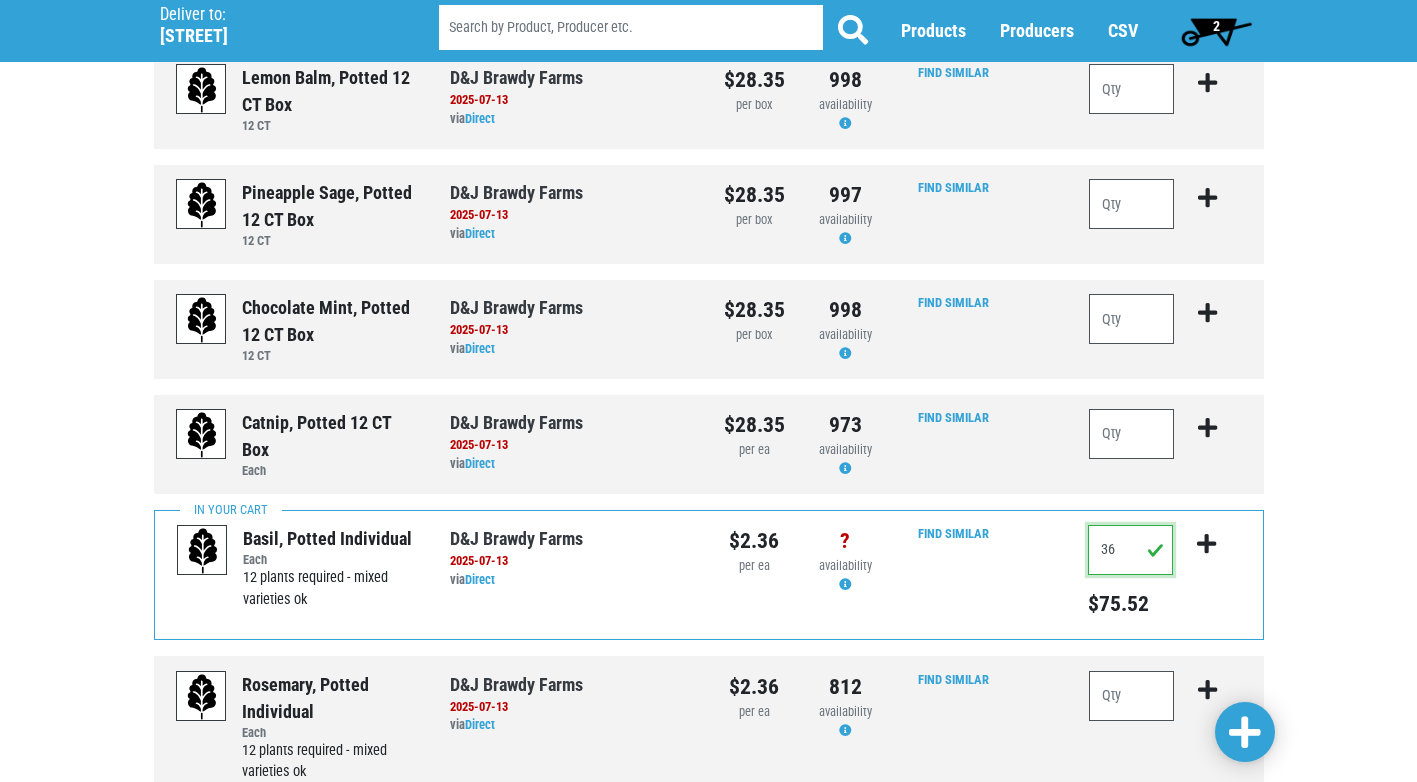 type on "36" 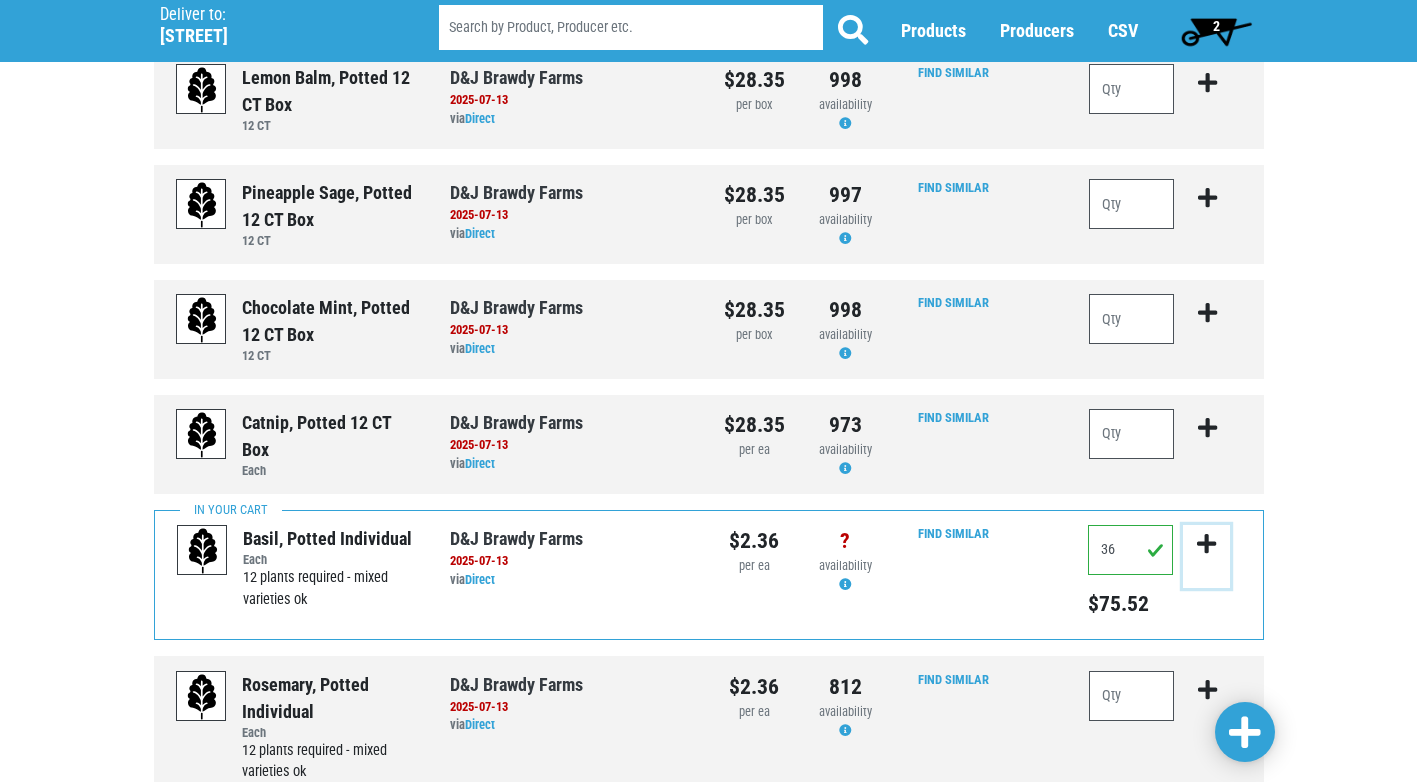 click at bounding box center (1206, 544) 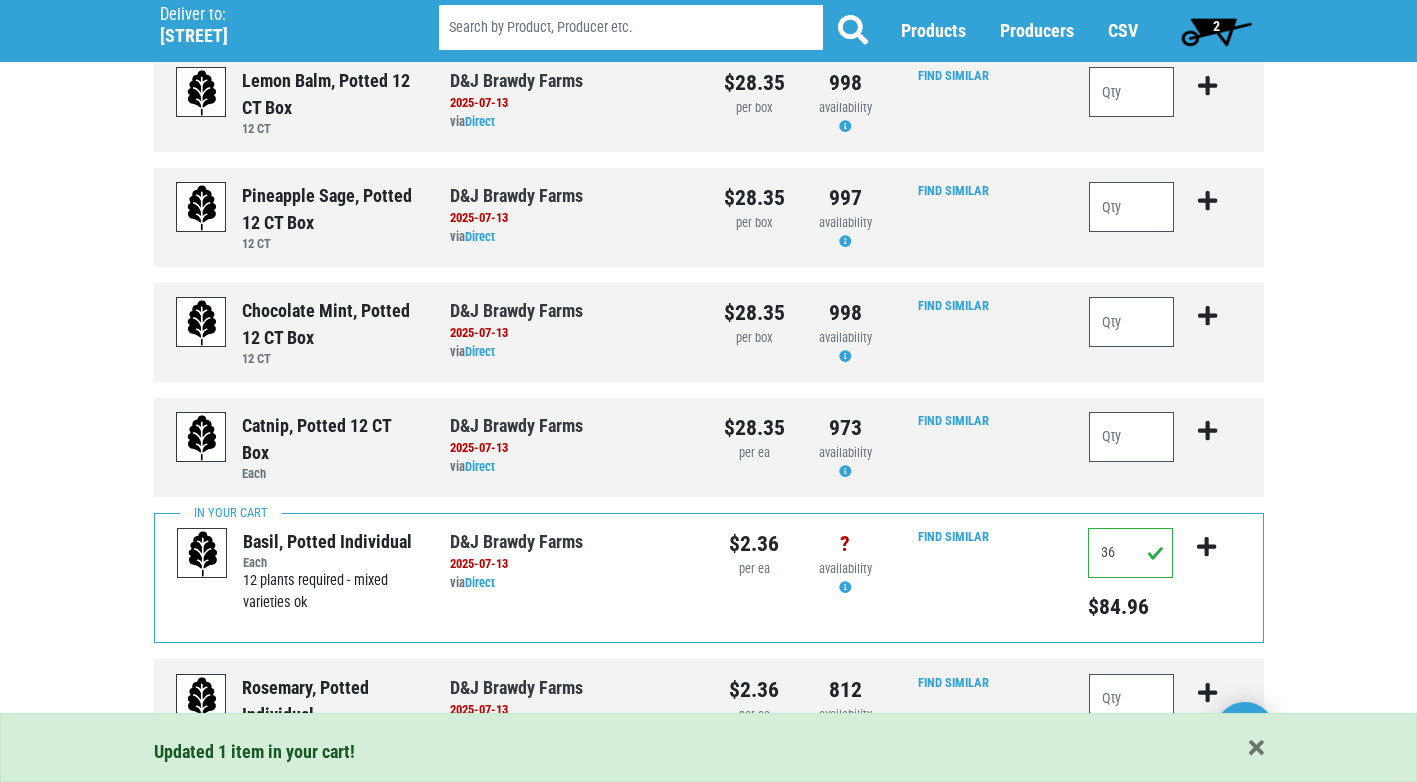 scroll, scrollTop: 916, scrollLeft: 0, axis: vertical 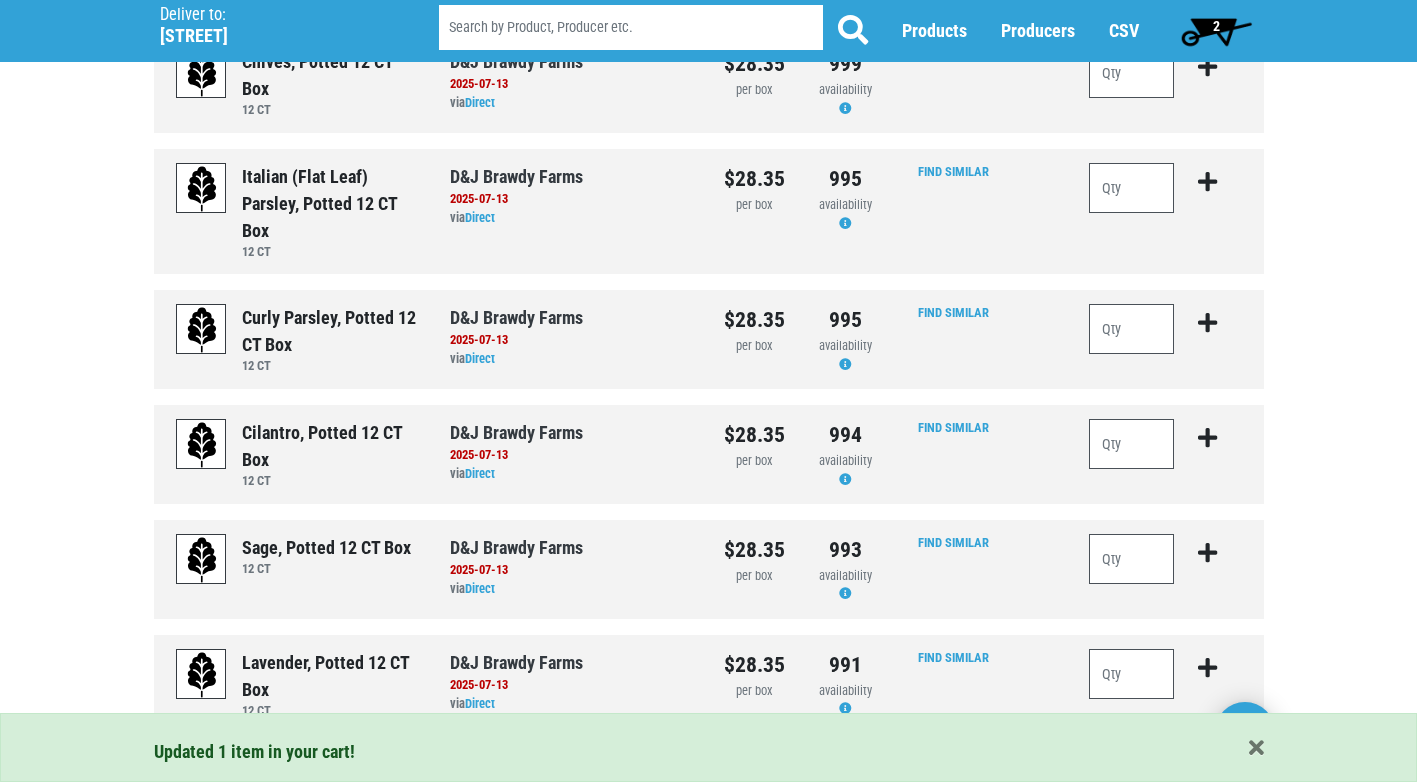 click on "2" at bounding box center [1216, 31] 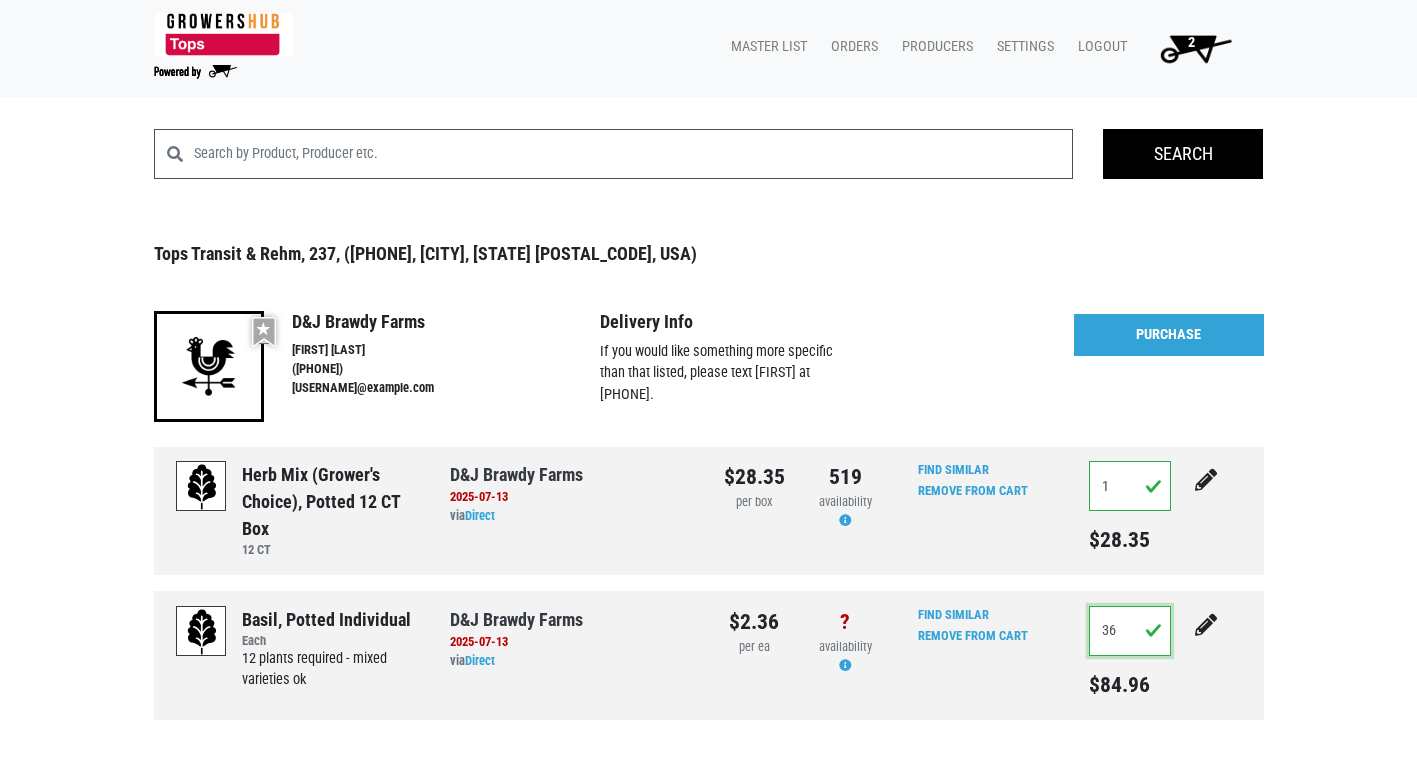 click on "36" at bounding box center [1130, 631] 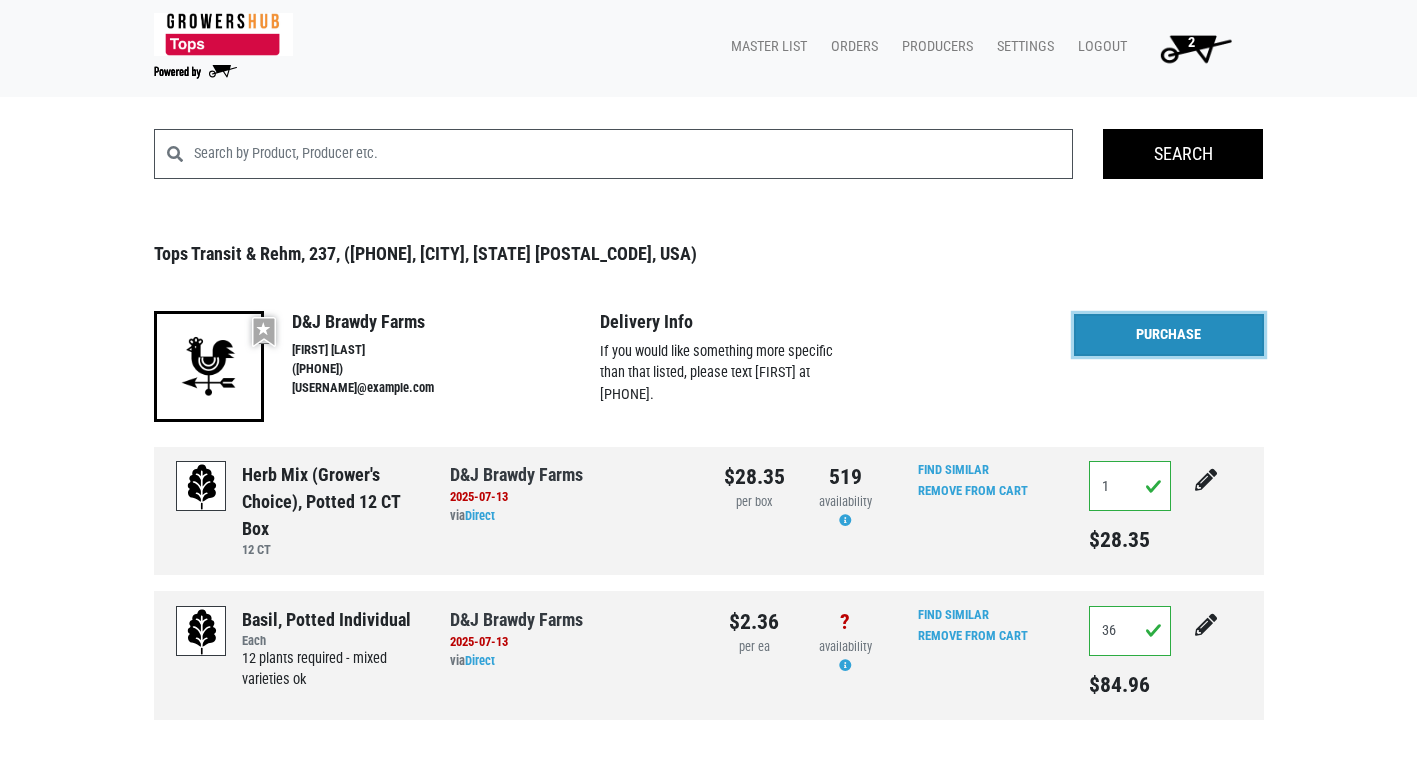 click on "Purchase" at bounding box center (1169, 335) 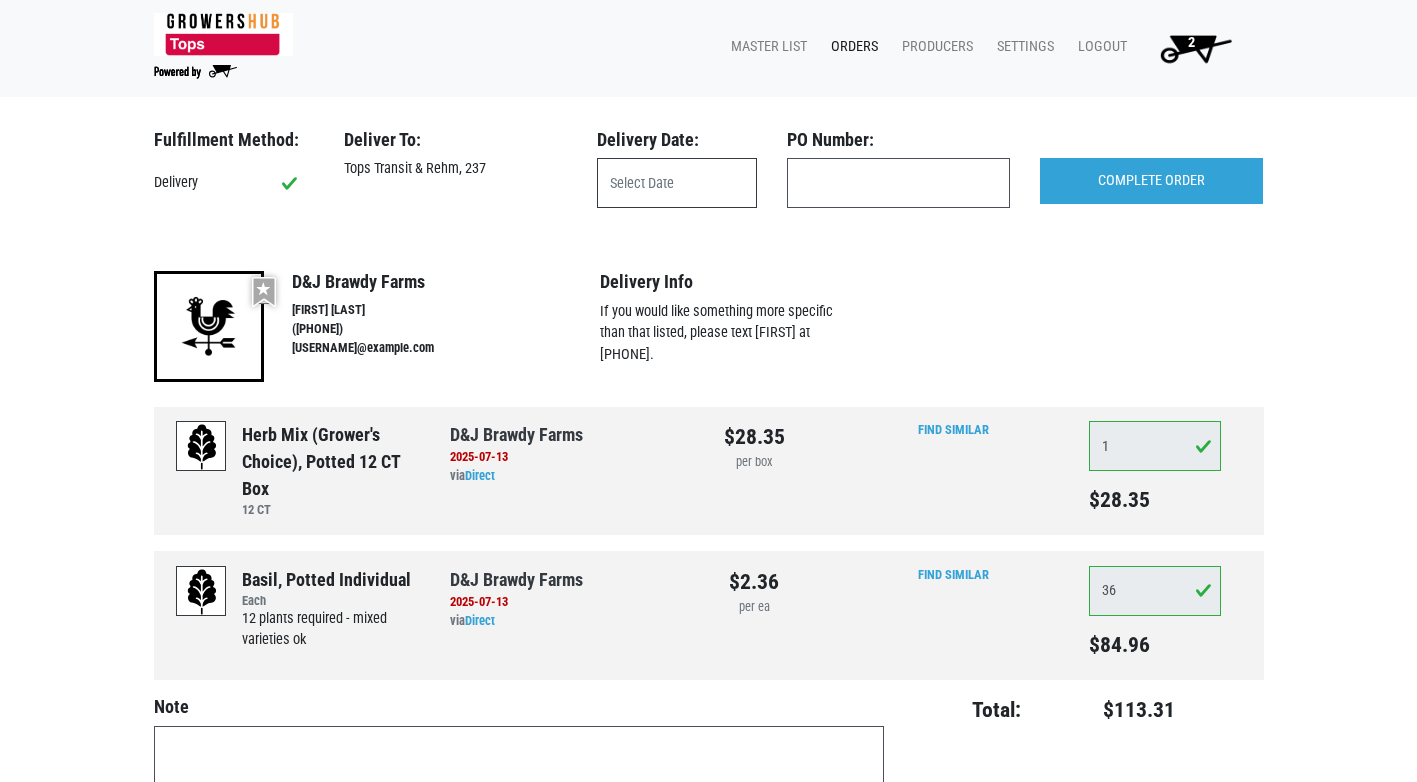 click at bounding box center [677, 183] 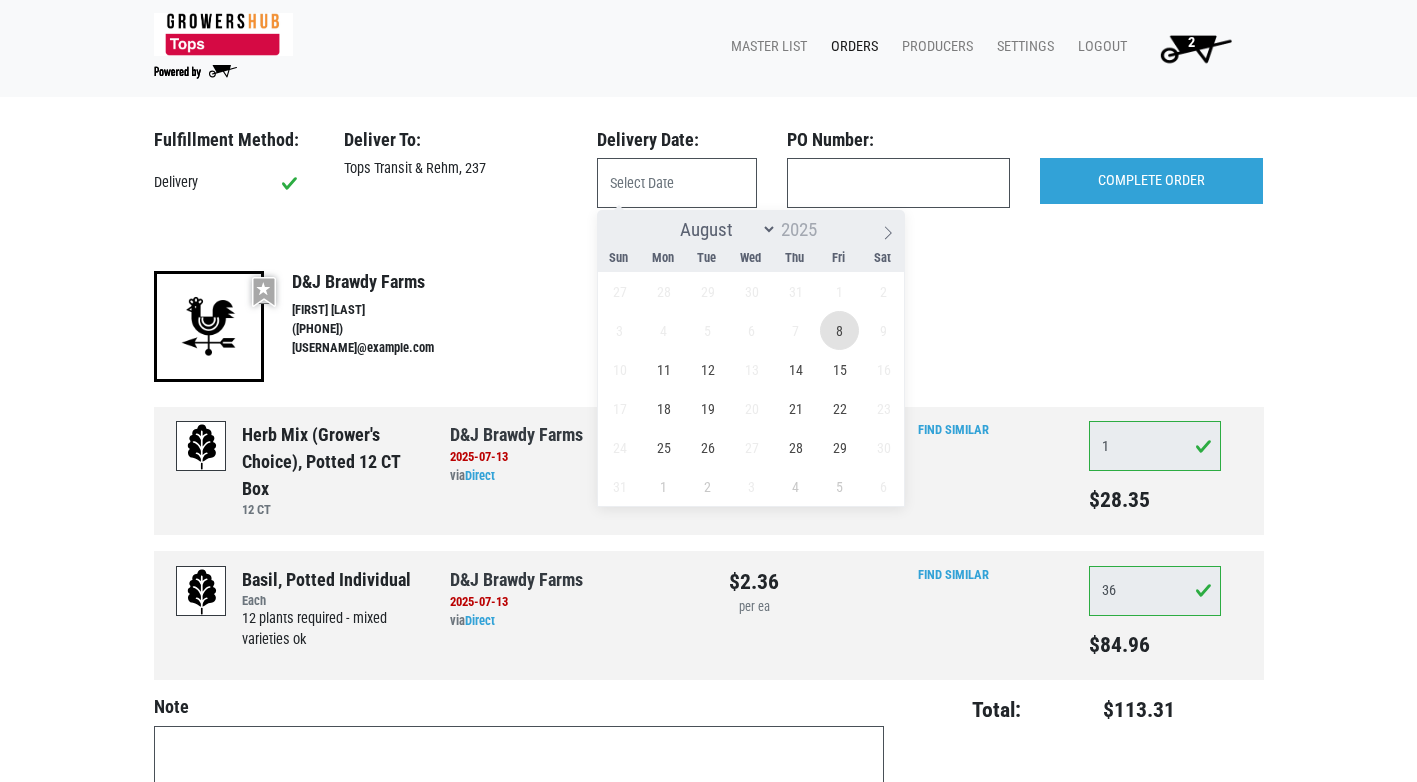 click on "8" at bounding box center [839, 330] 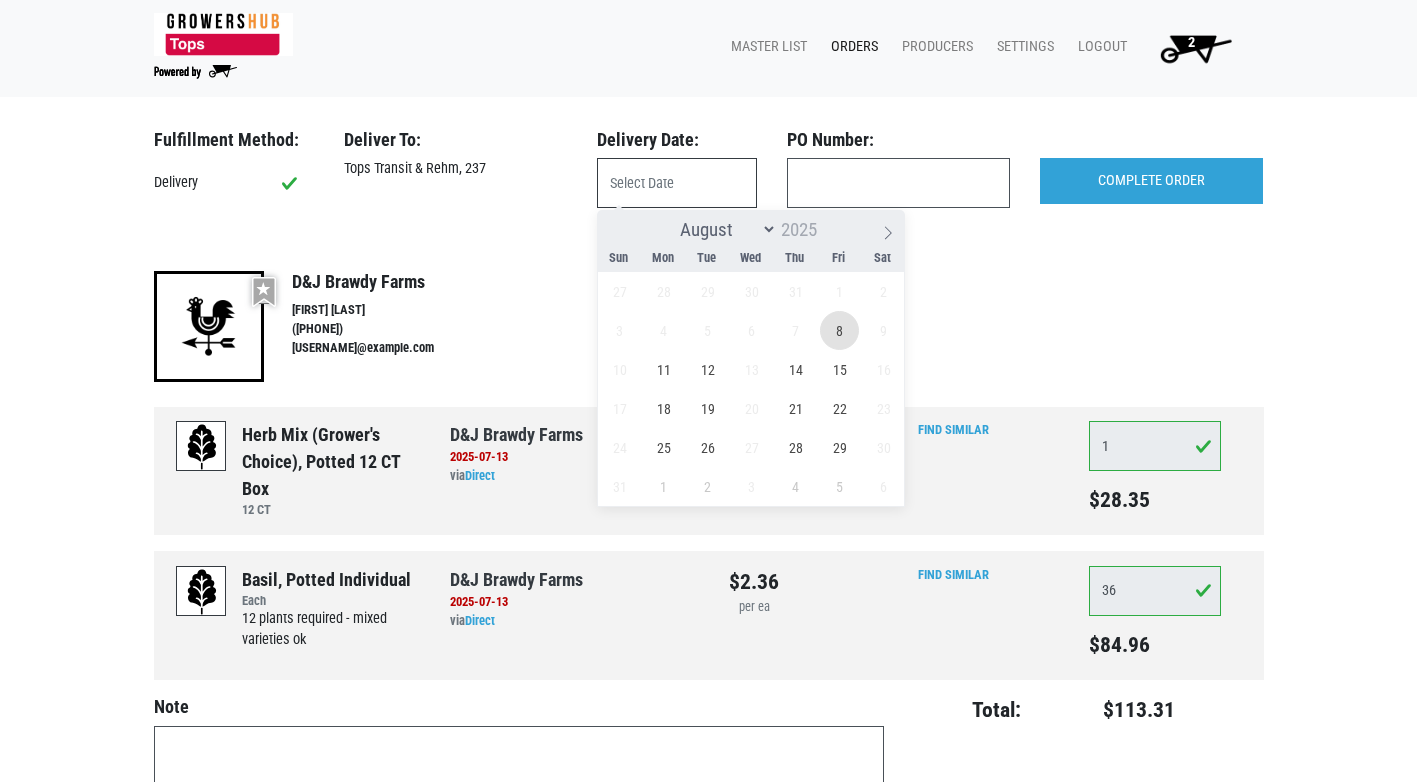 type on "[DATE]" 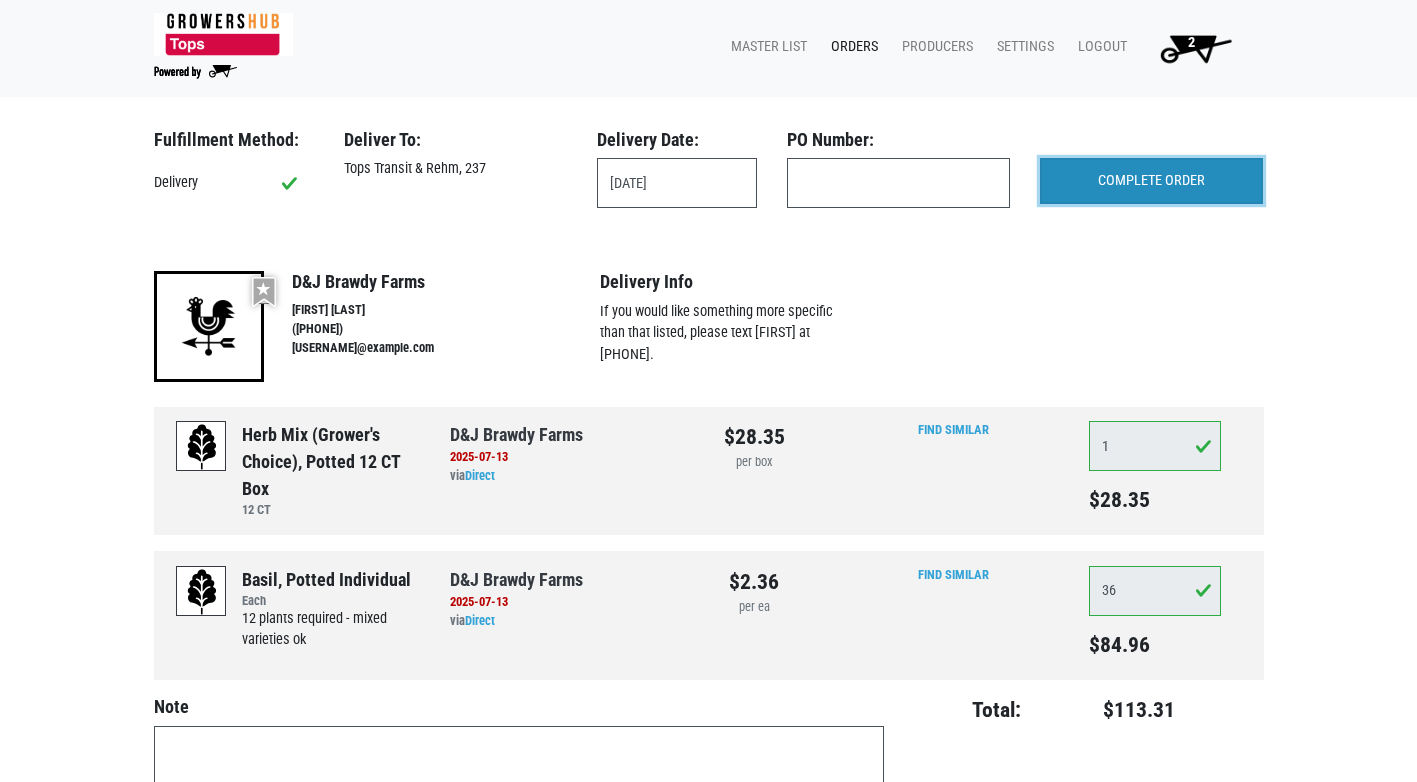 click on "COMPLETE ORDER" at bounding box center [1151, 181] 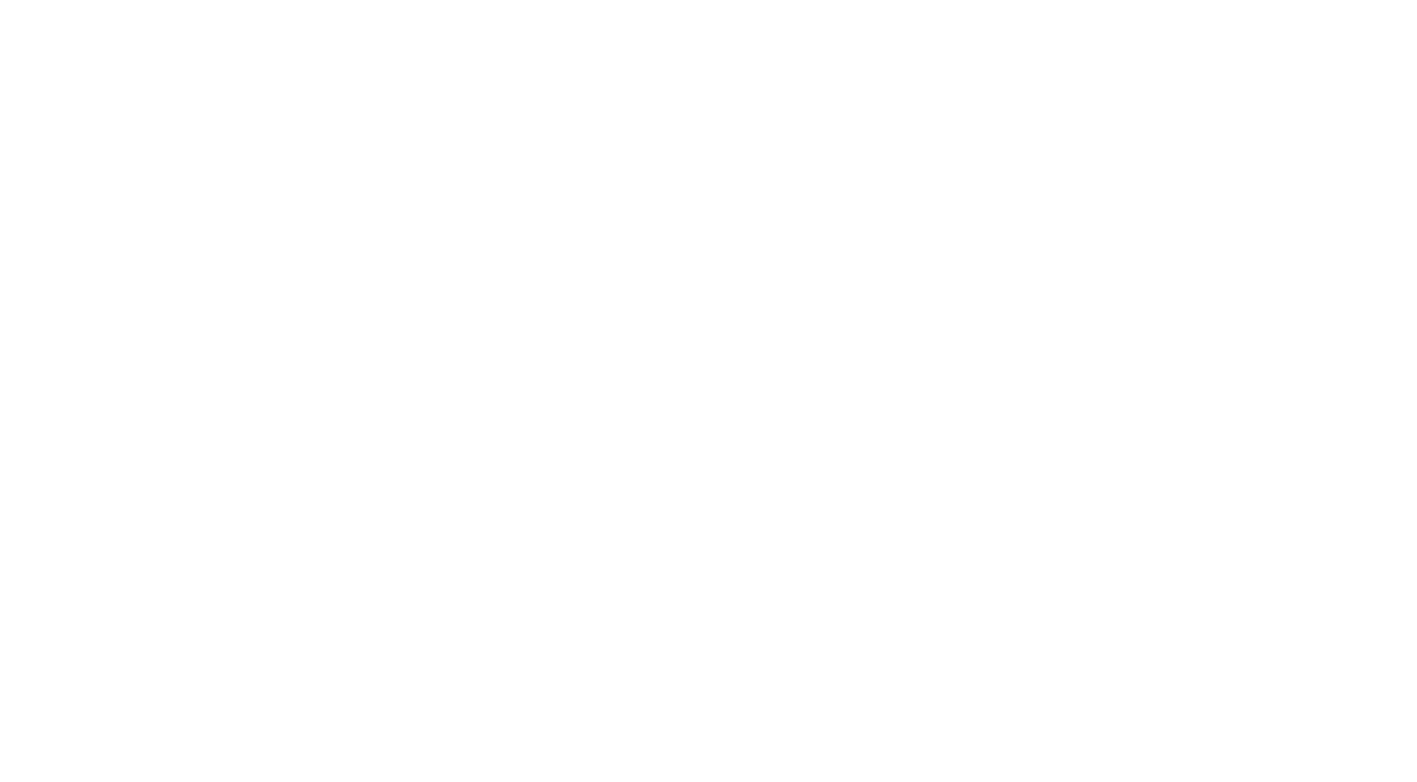 scroll, scrollTop: 0, scrollLeft: 0, axis: both 